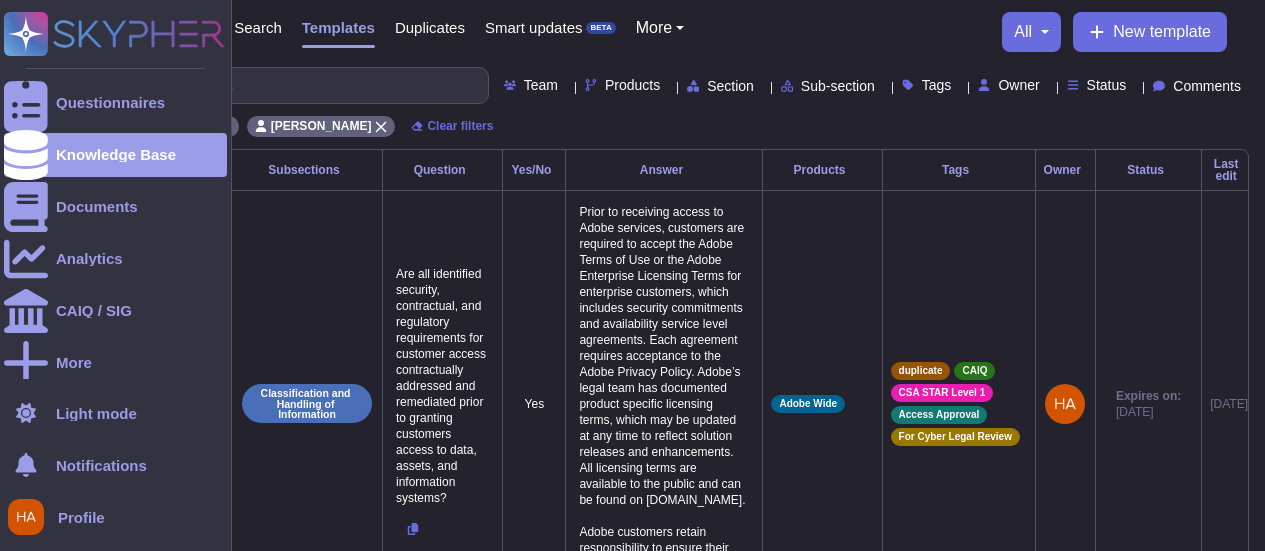 scroll, scrollTop: 5611, scrollLeft: 0, axis: vertical 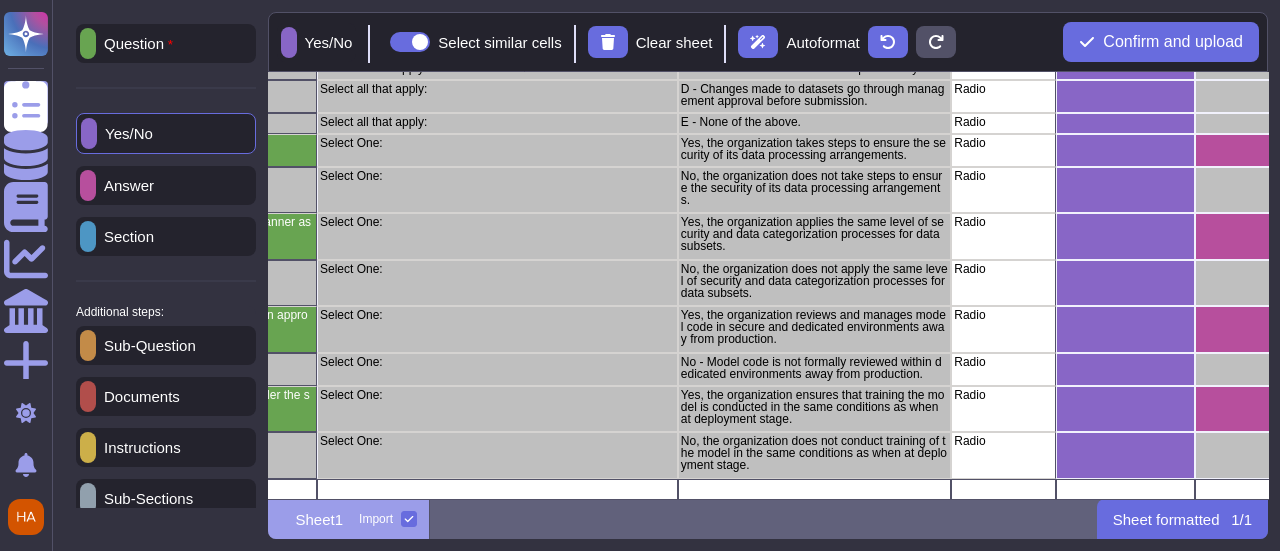 drag, startPoint x: 162, startPoint y: 143, endPoint x: 300, endPoint y: 195, distance: 147.47203 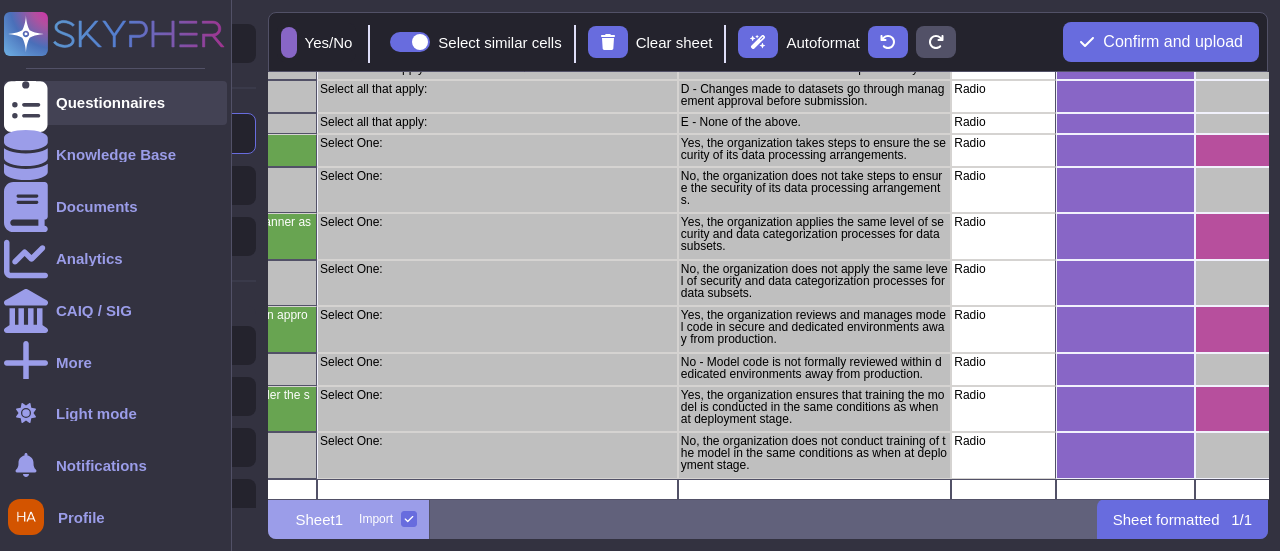 click on "Questionnaires" at bounding box center (110, 102) 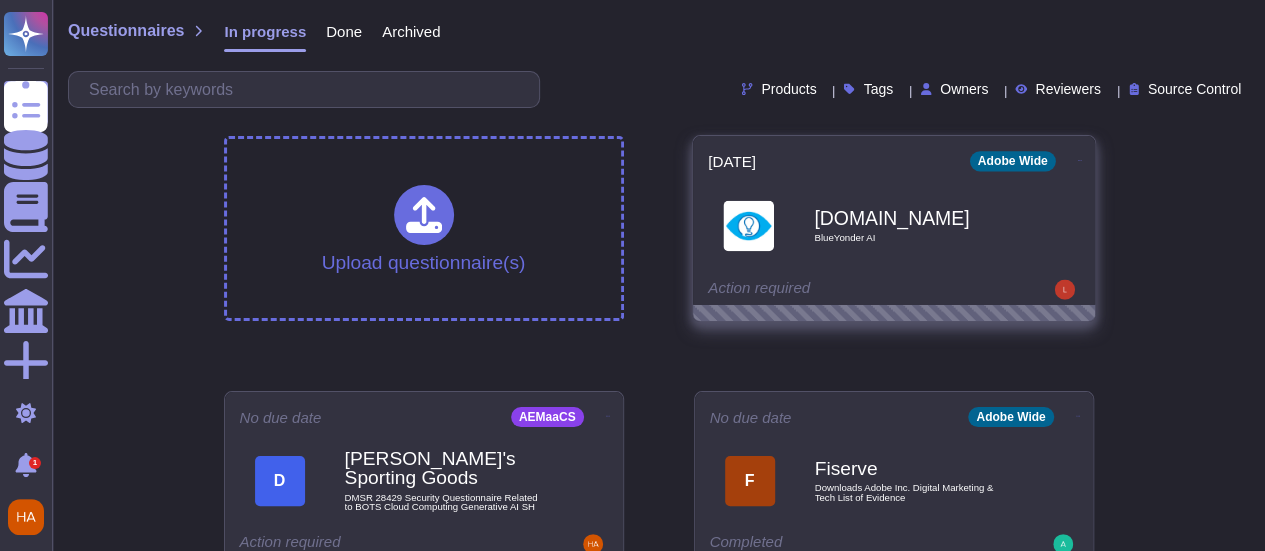 click on "Onetrust.com BlueYonder AI" at bounding box center [894, 225] 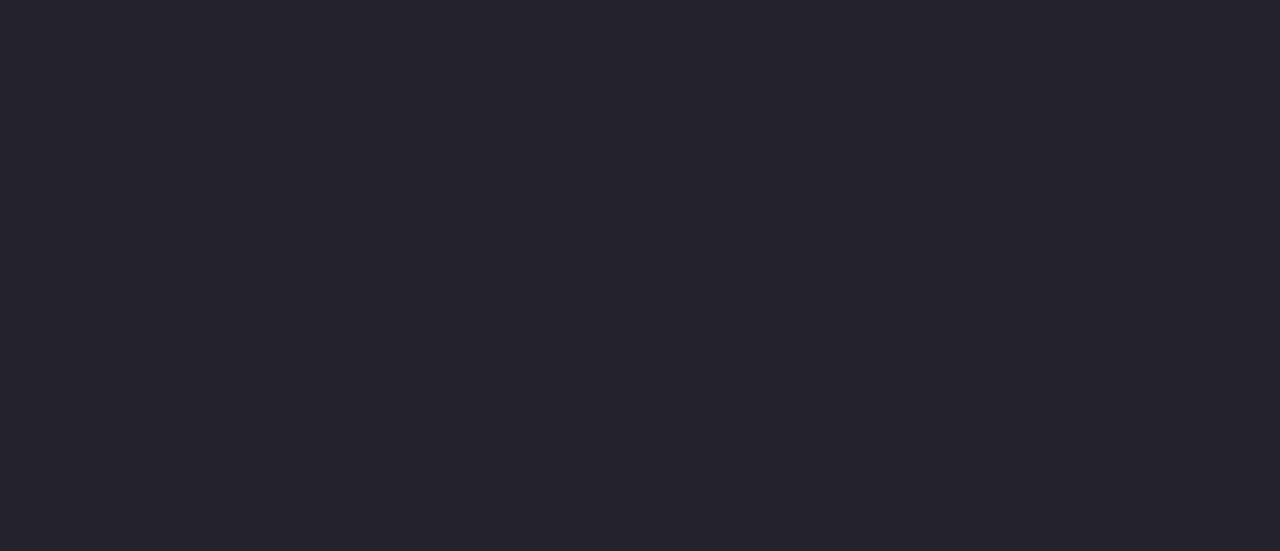 scroll, scrollTop: 0, scrollLeft: 0, axis: both 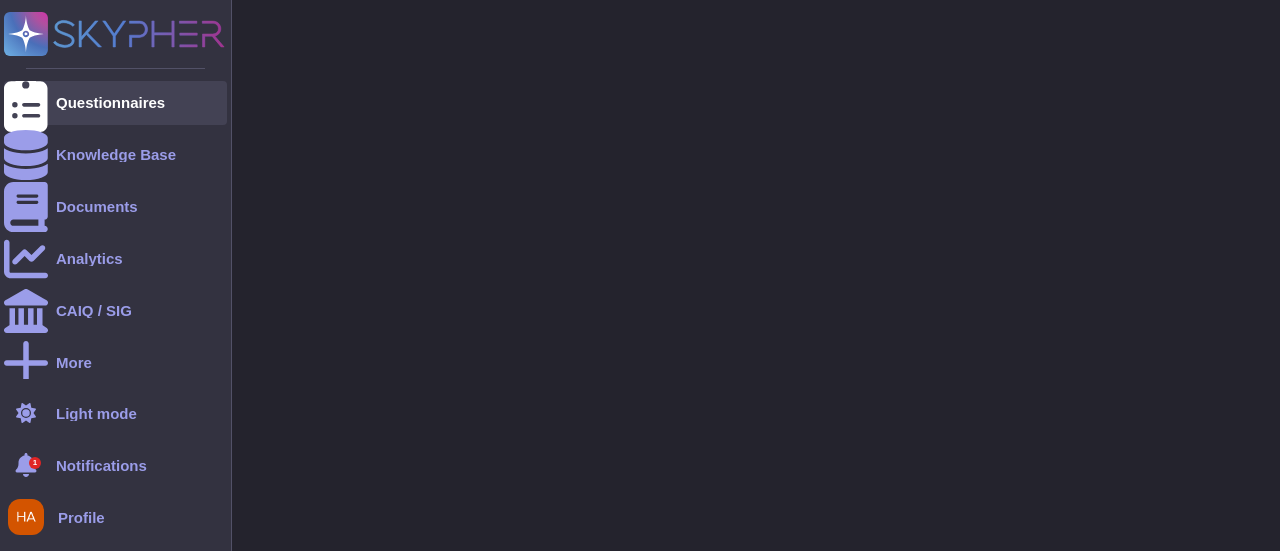 click 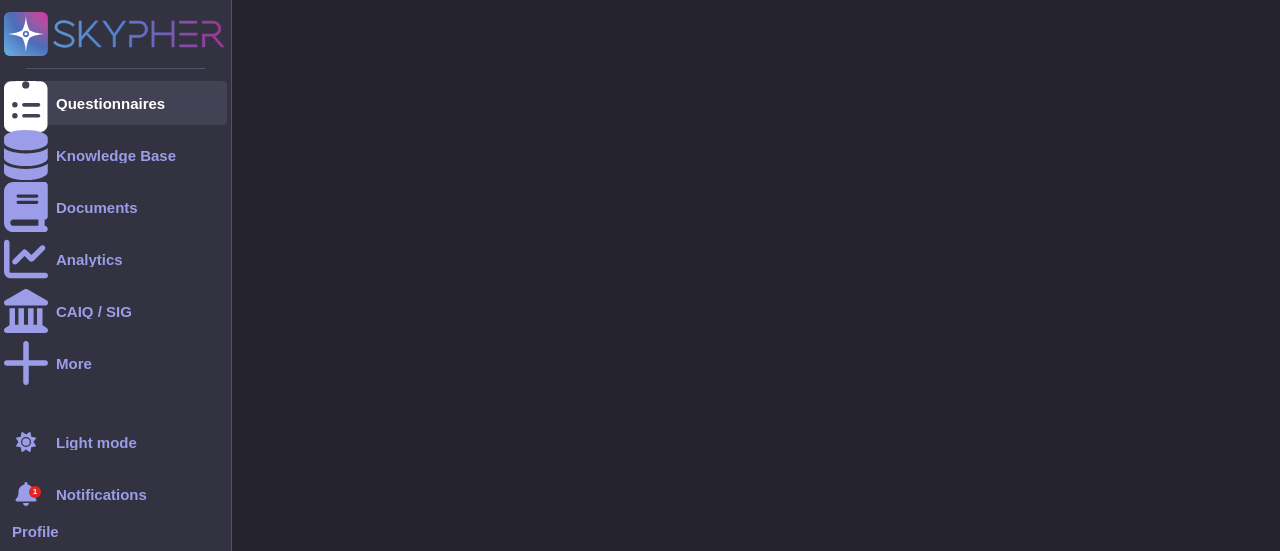 click on "Questionnaires" at bounding box center (110, 103) 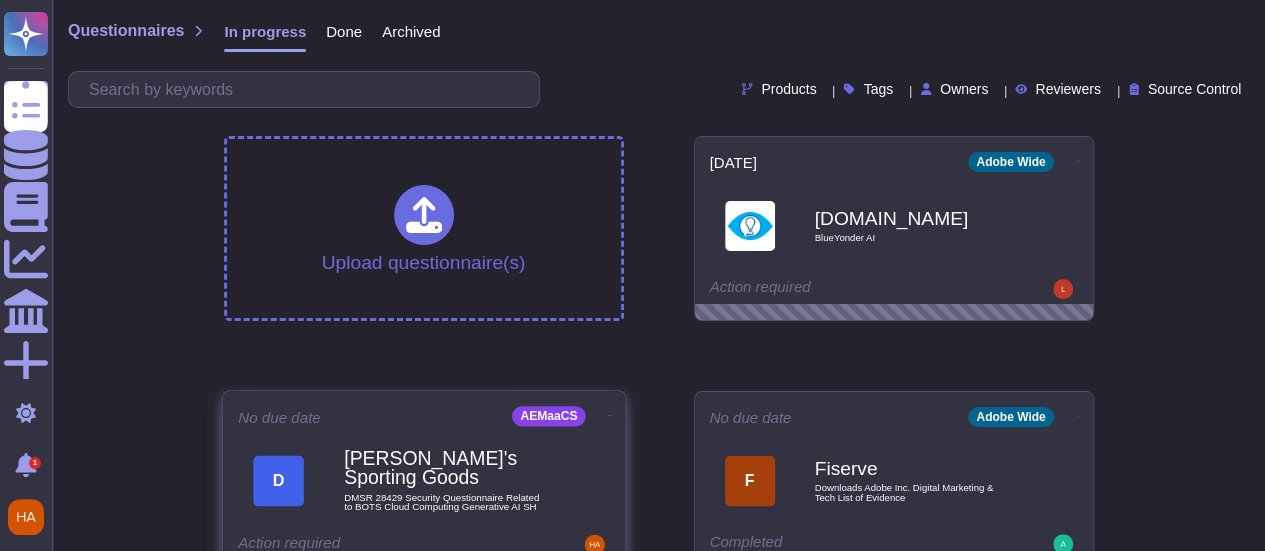 click 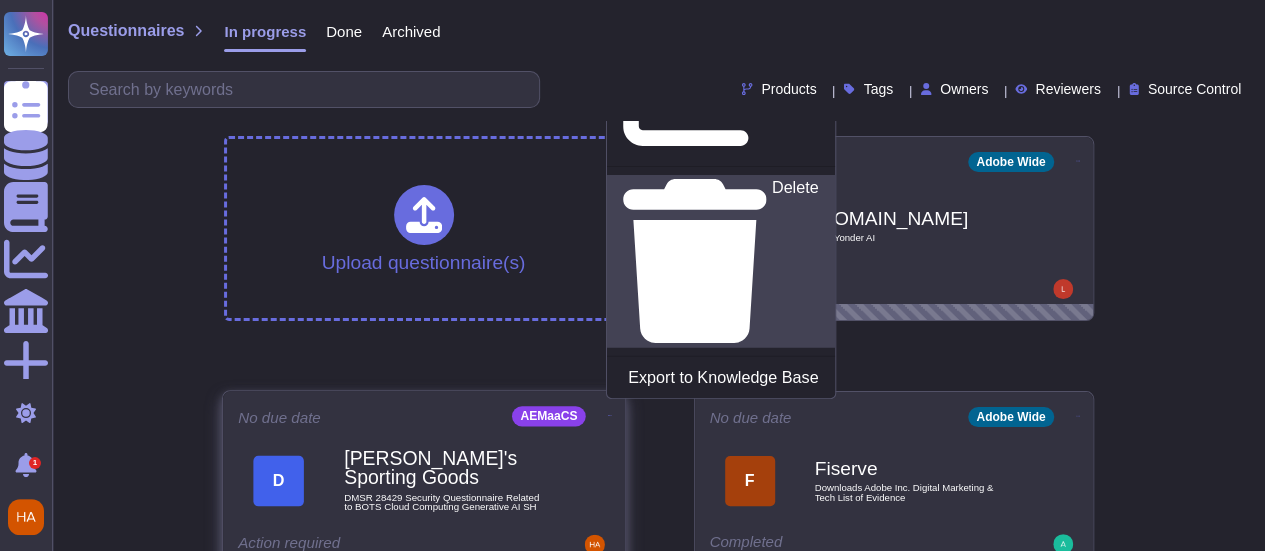 click on "Delete" at bounding box center [794, 261] 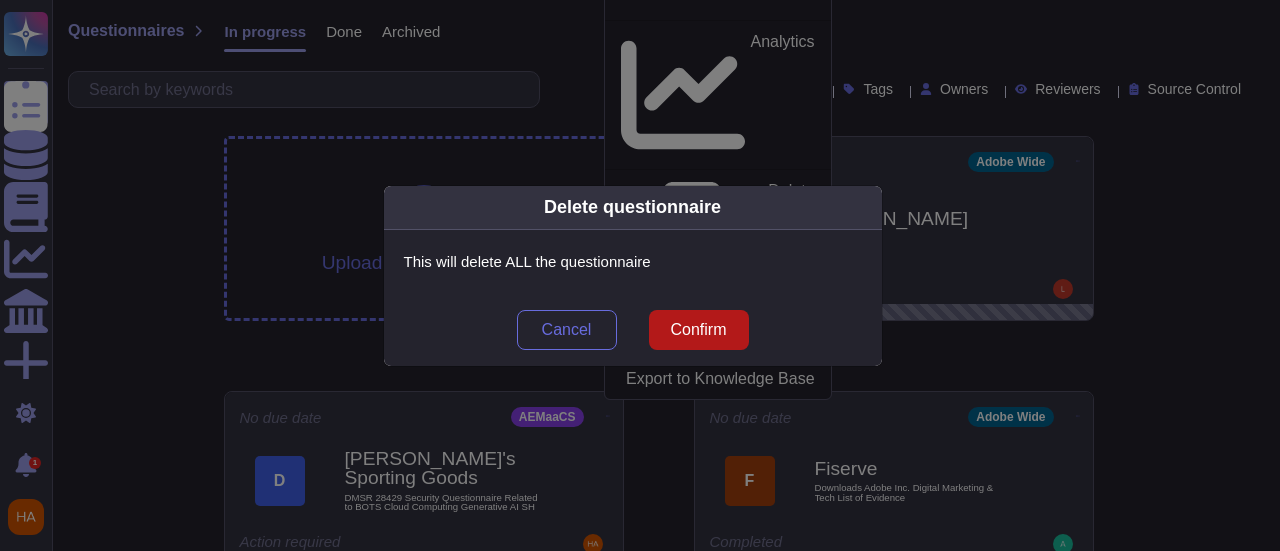 click on "Confirm" at bounding box center (699, 330) 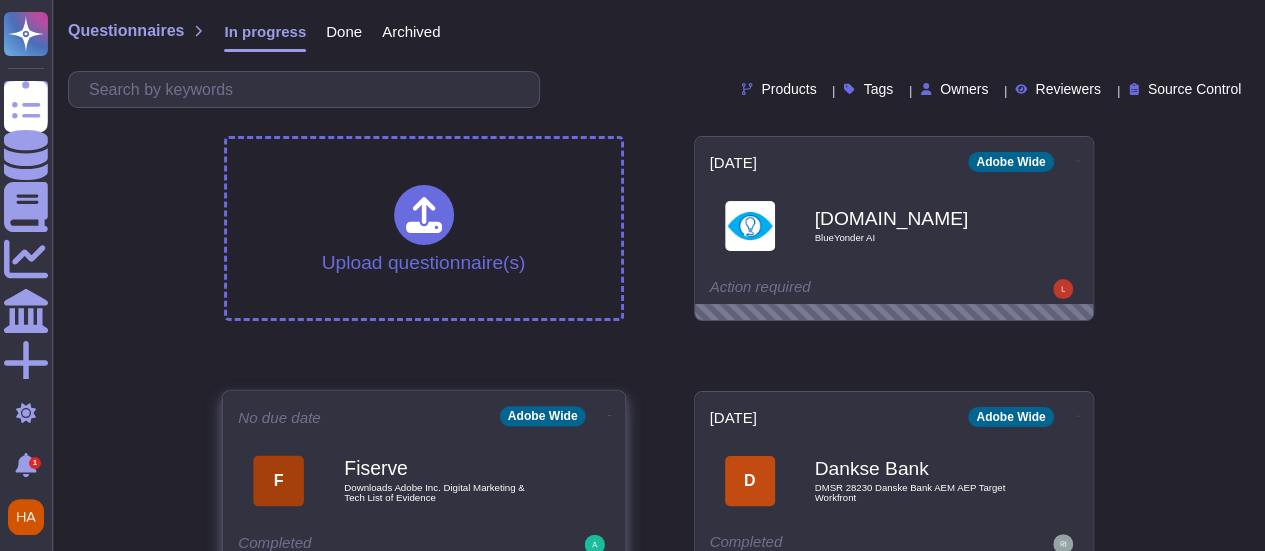 click on "Fiserve" at bounding box center (445, 468) 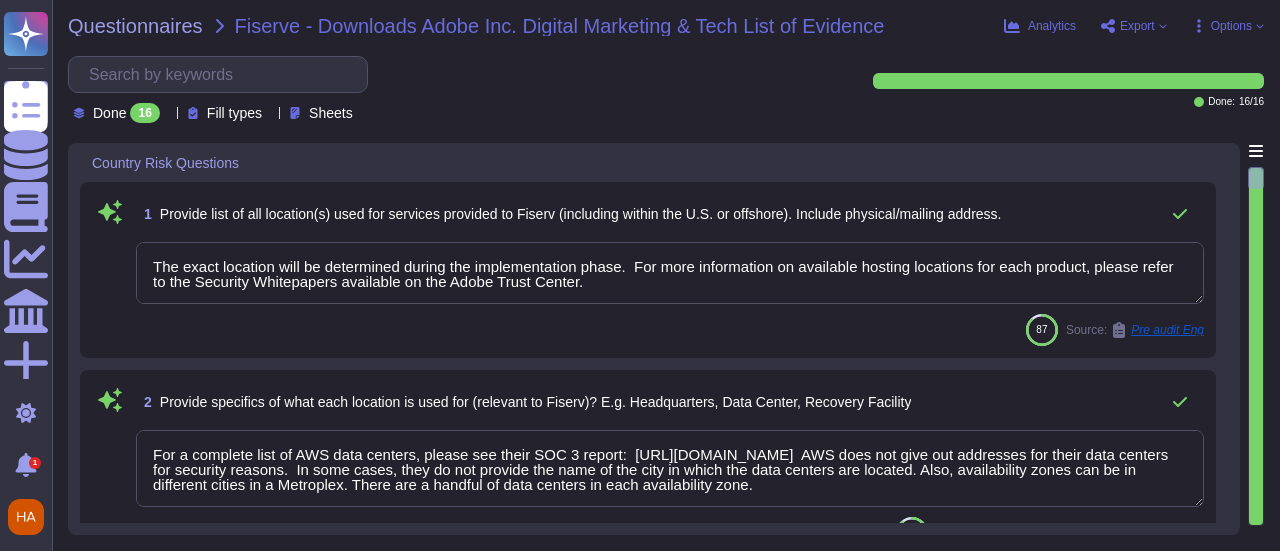 type on "The exact location will be determined during the implementation phase.  For more information on available hosting locations for each product, please refer to the Security Whitepapers available on the Adobe Trust Center." 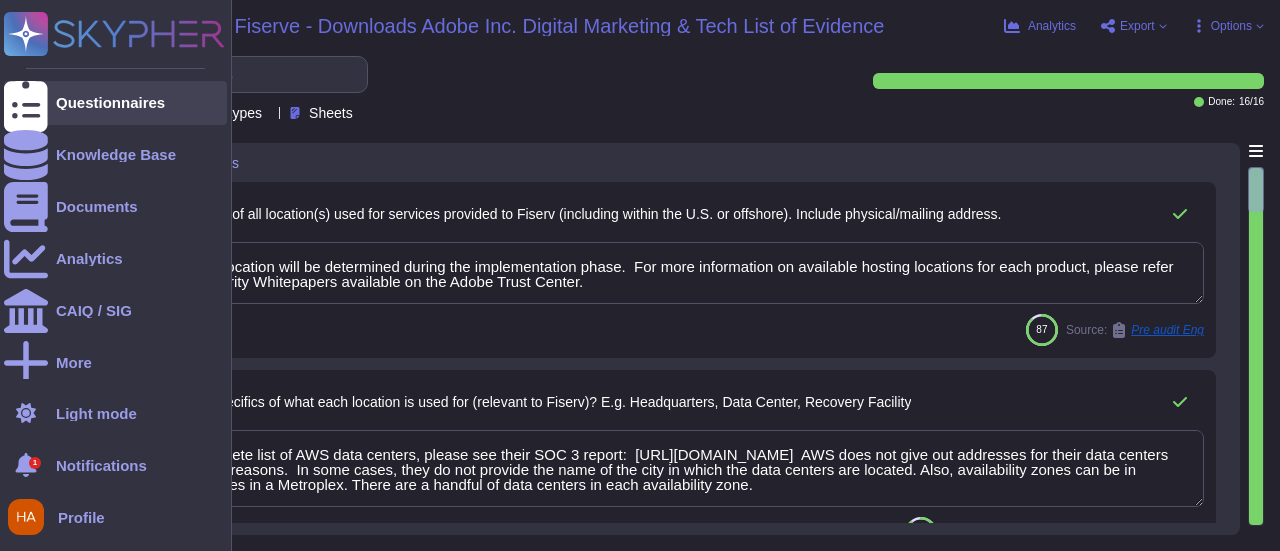click on "Questionnaires" at bounding box center [115, 103] 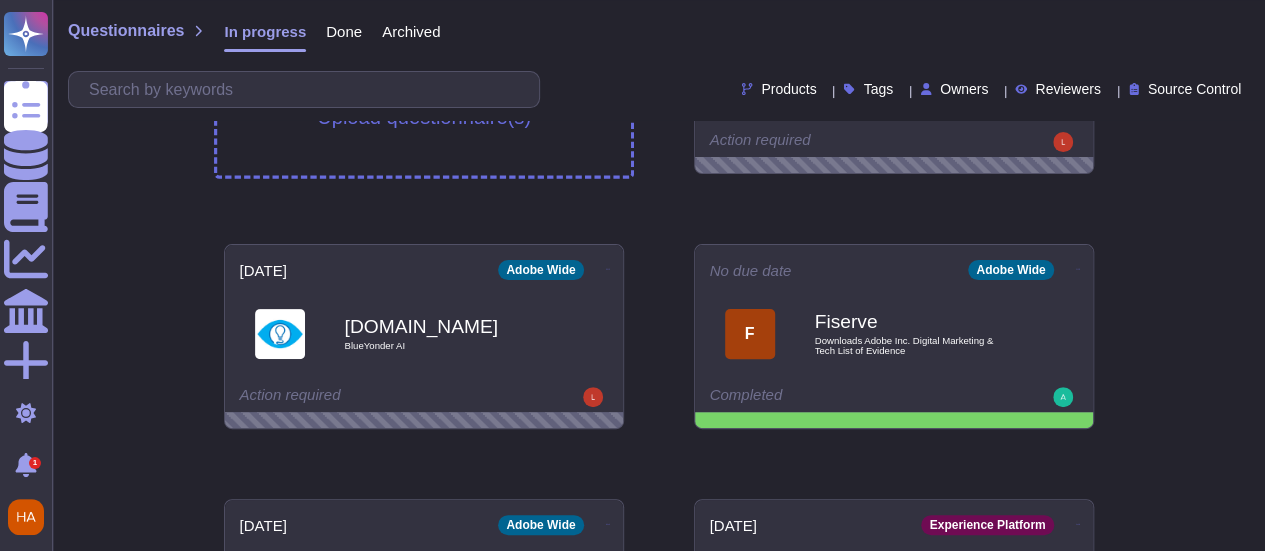 scroll, scrollTop: 0, scrollLeft: 0, axis: both 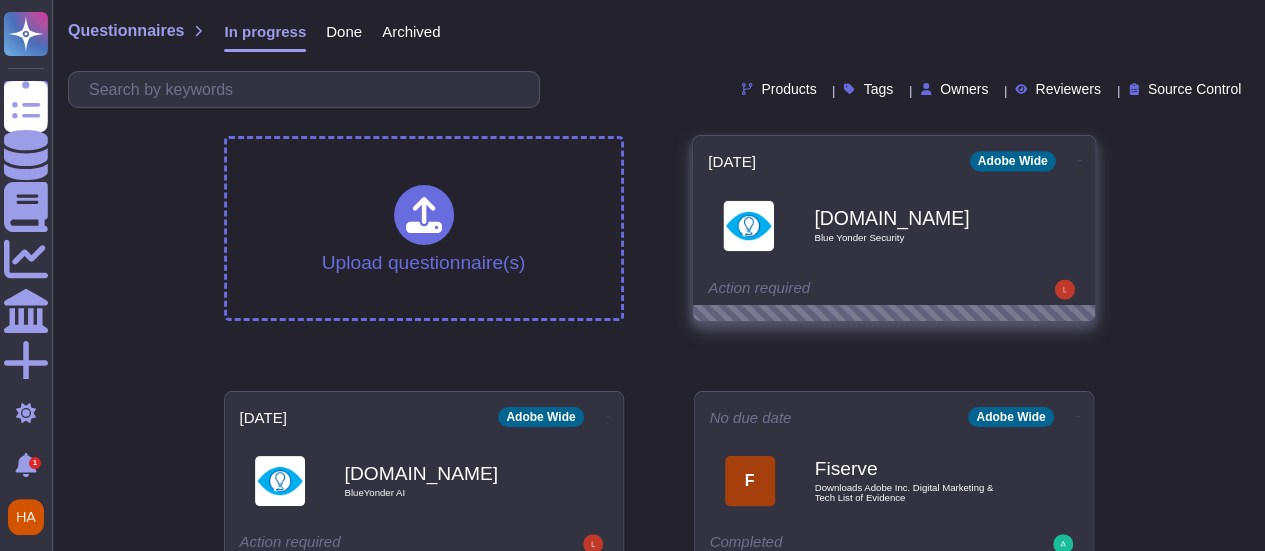 click on "Blue Yonder Security" at bounding box center (915, 238) 